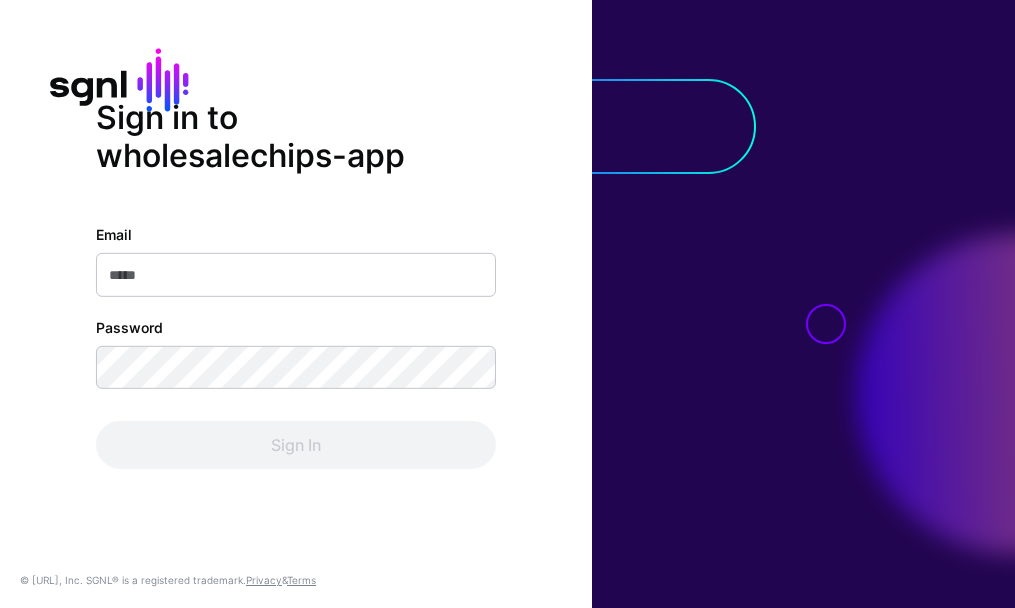 scroll, scrollTop: 0, scrollLeft: 0, axis: both 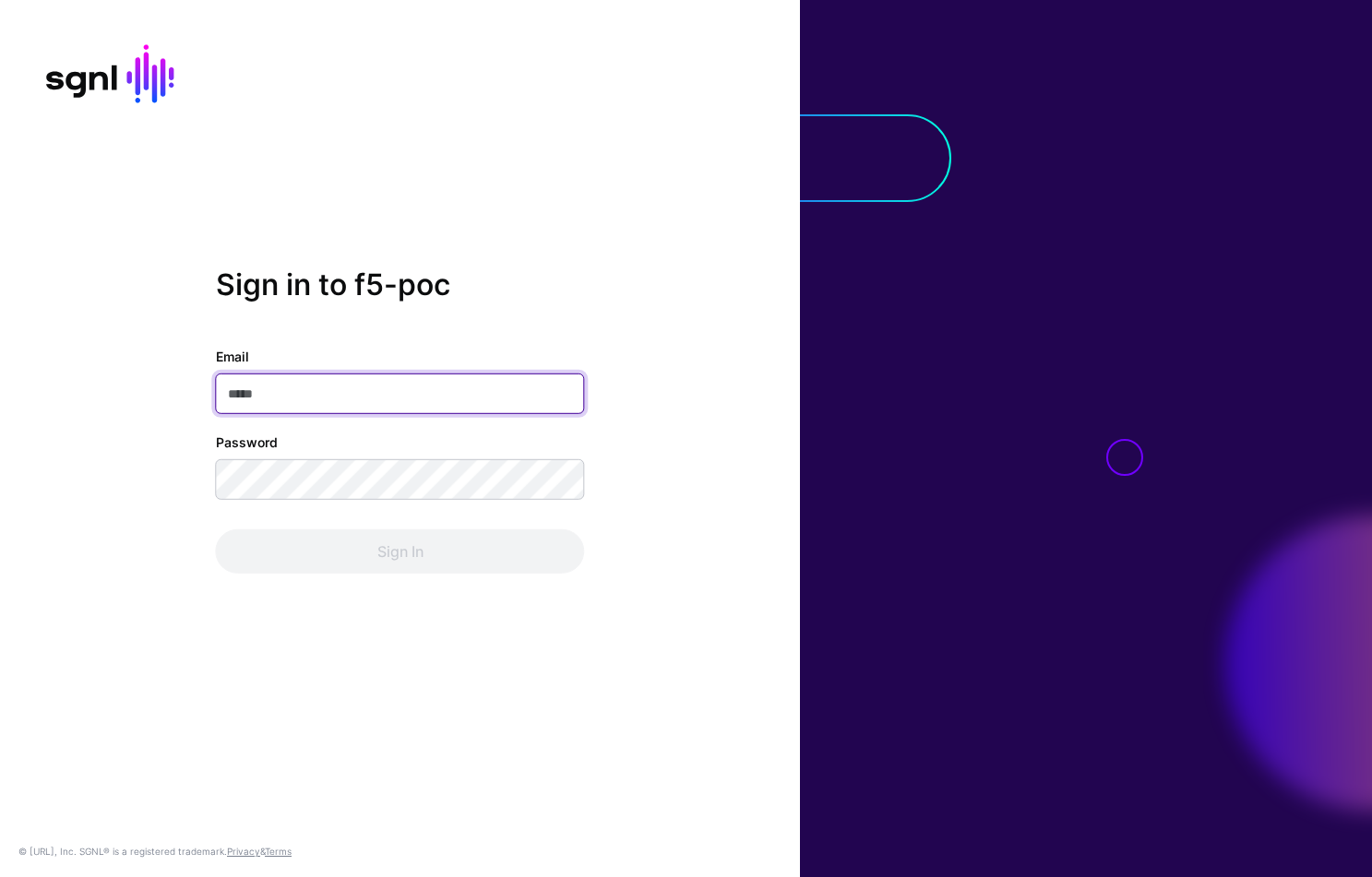click on "Email" at bounding box center (400, 394) 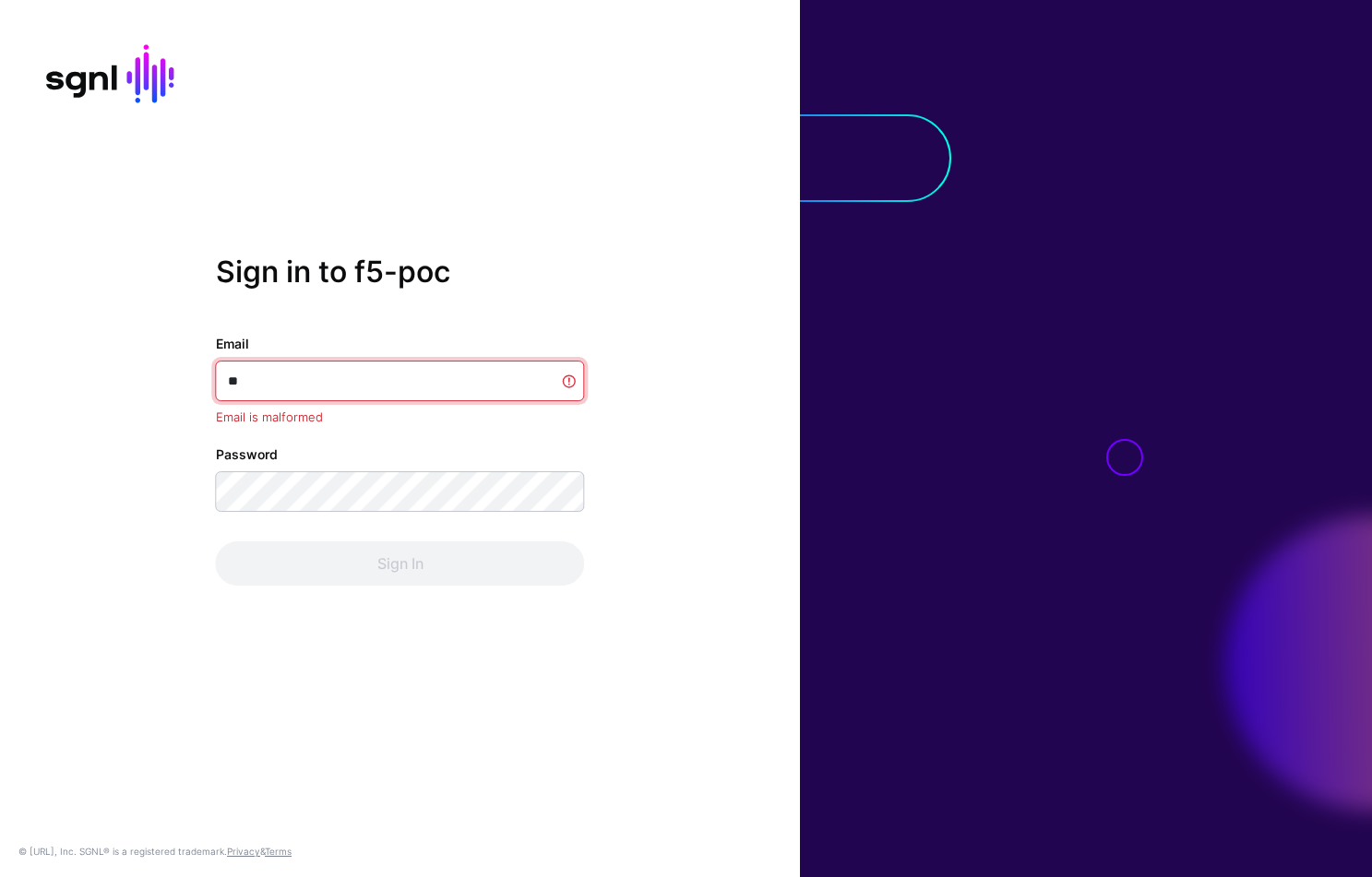 type on "***" 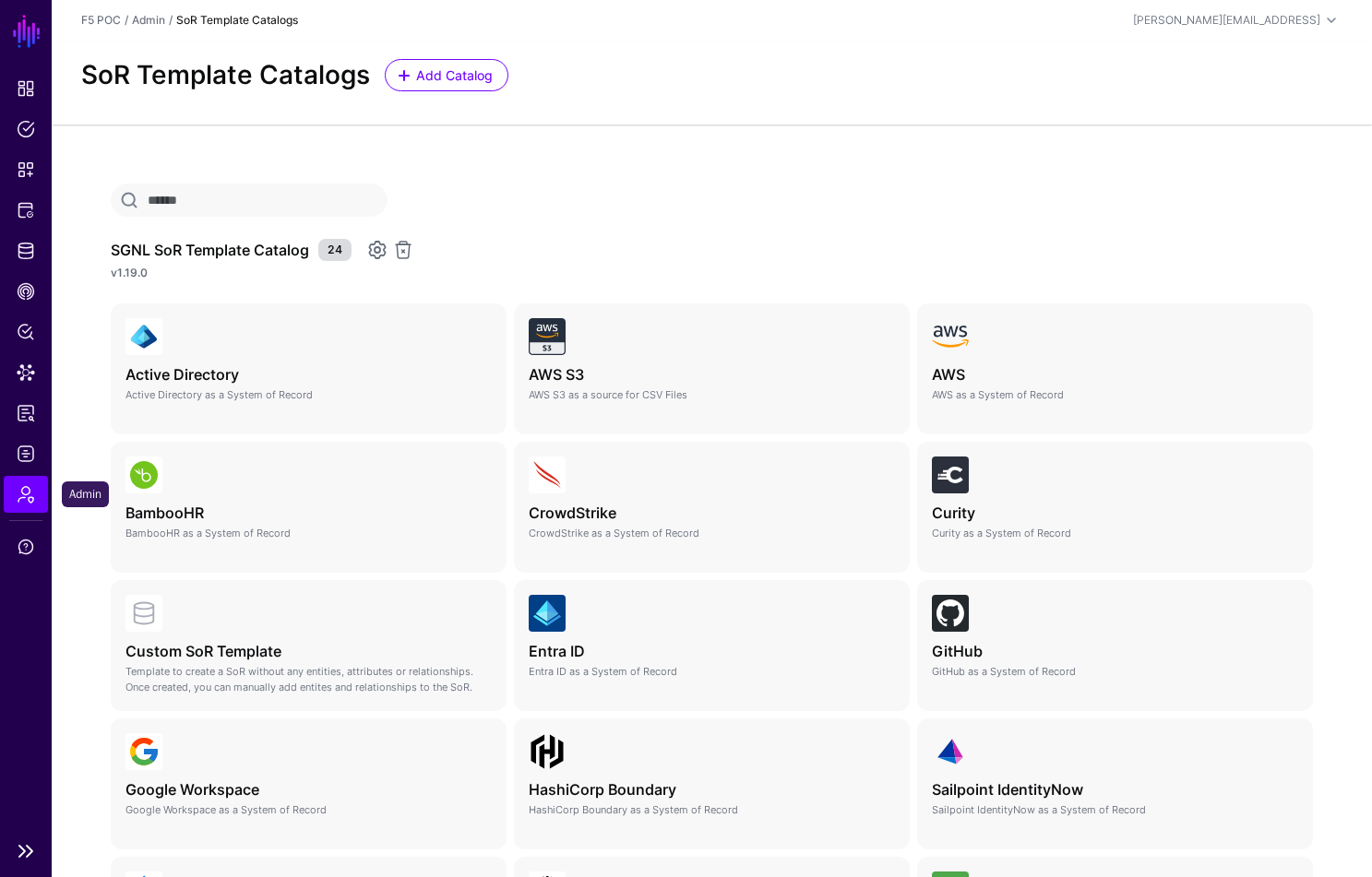 click on "Admin" 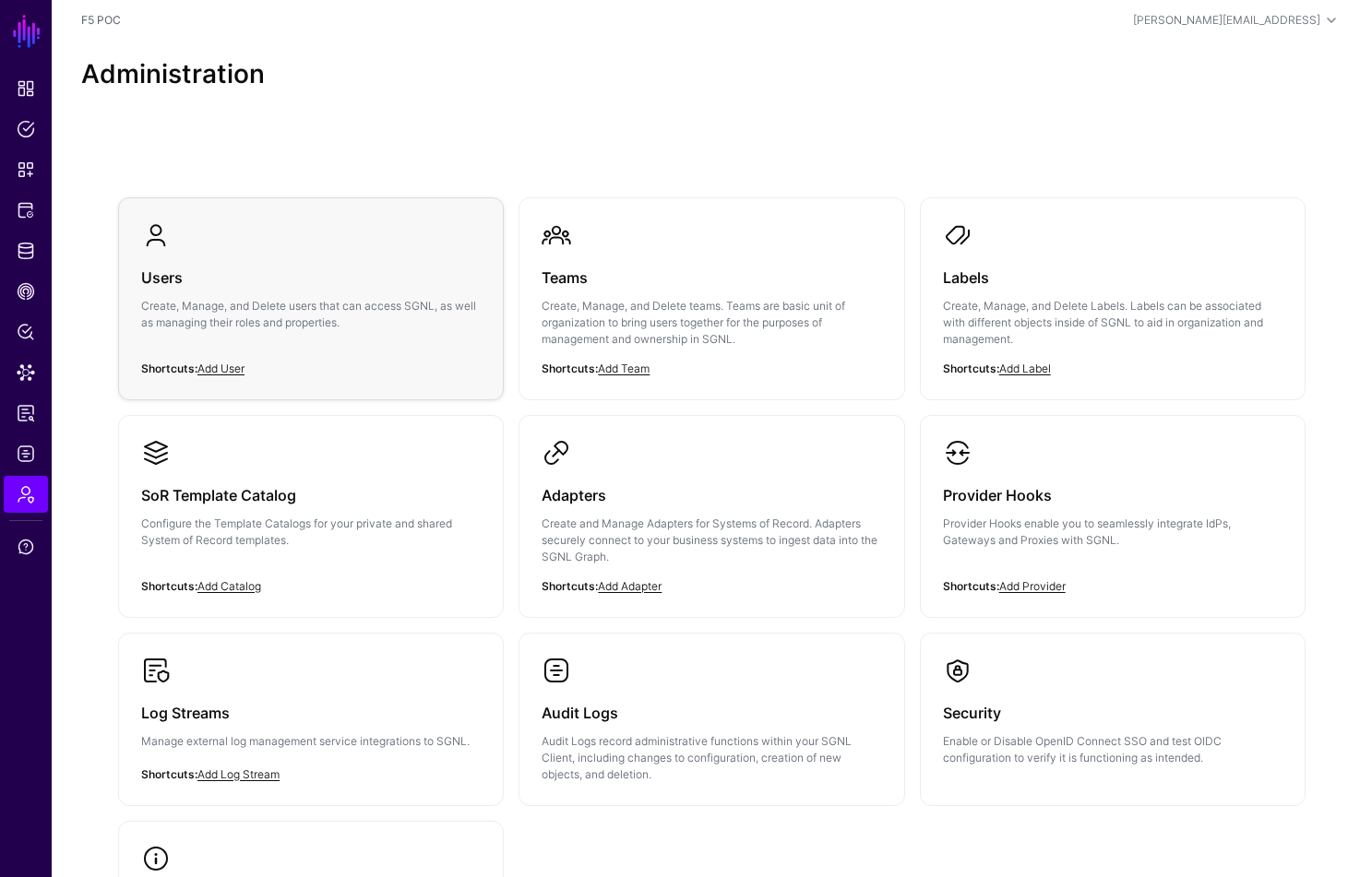 click on "Users" 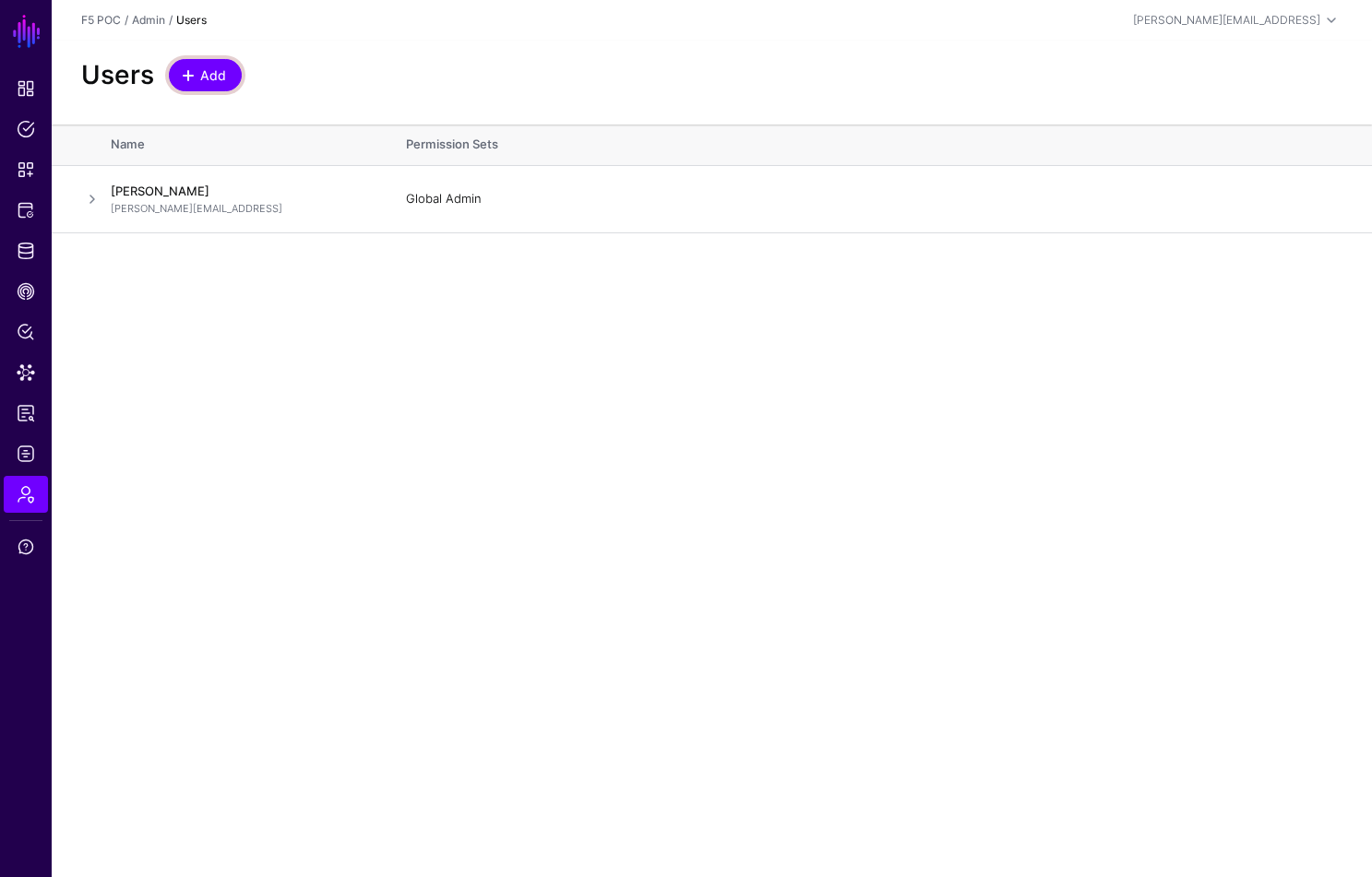 click on "Add" 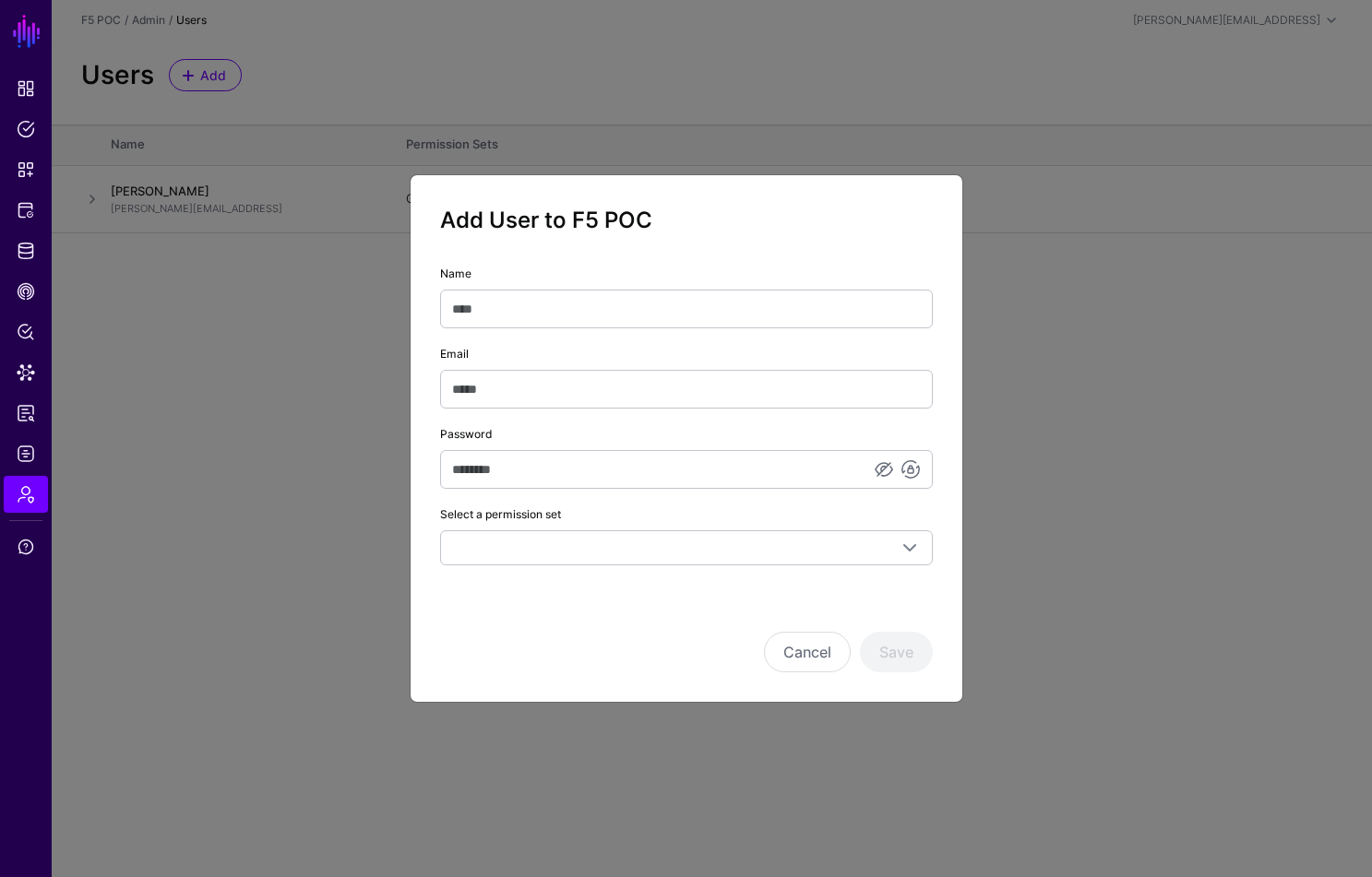 type on "*" 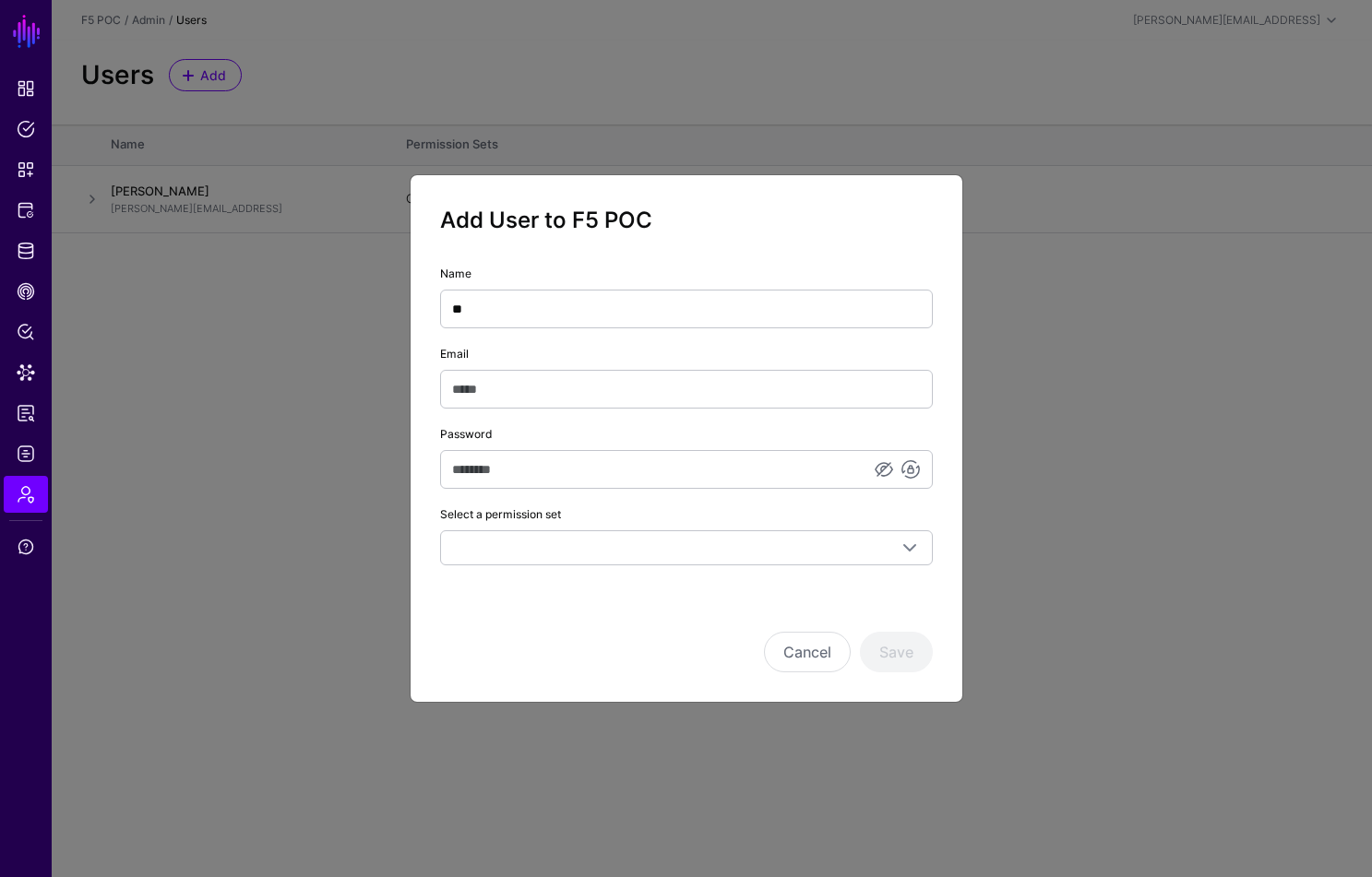 type on "*" 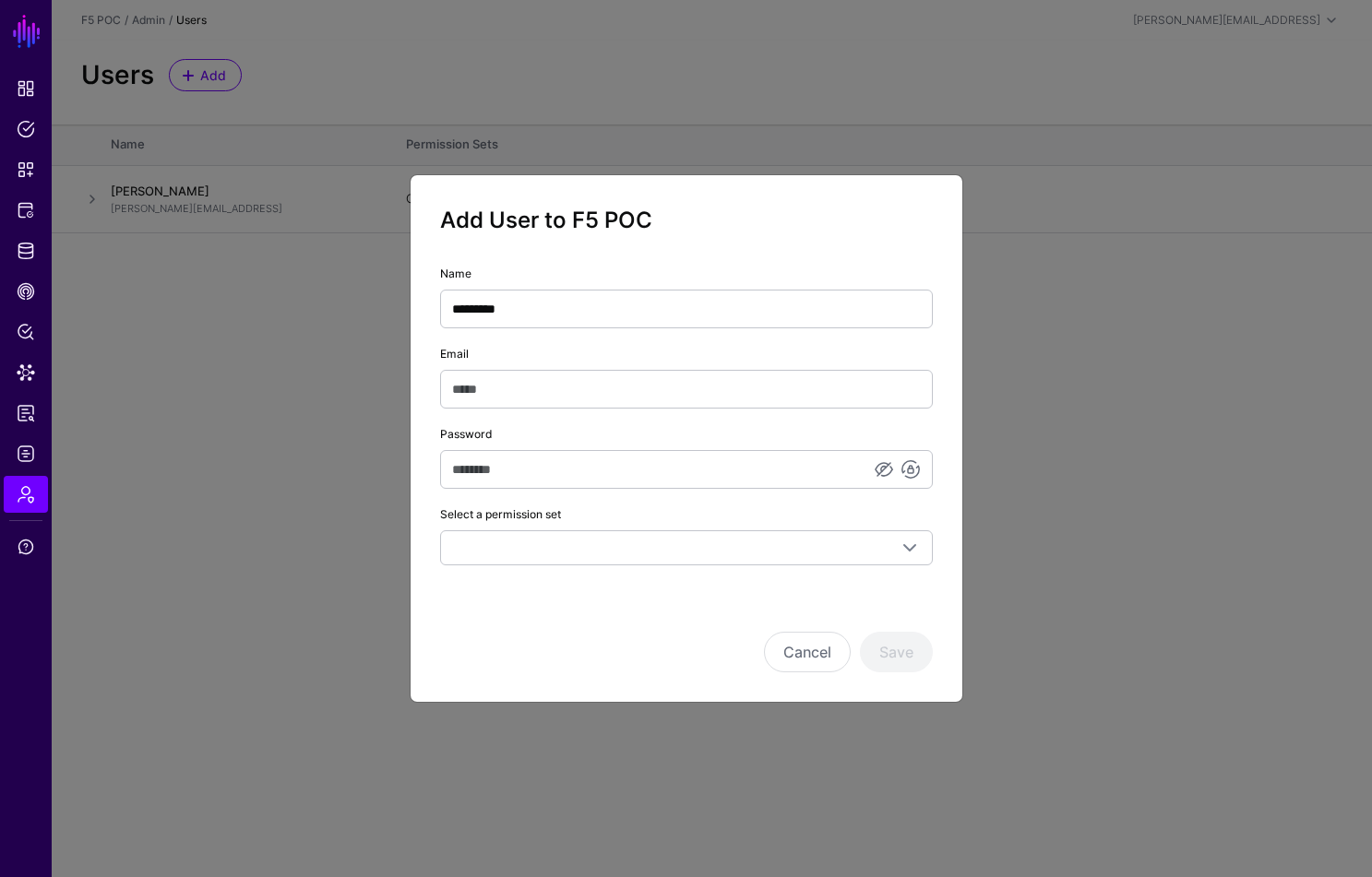 type on "*********" 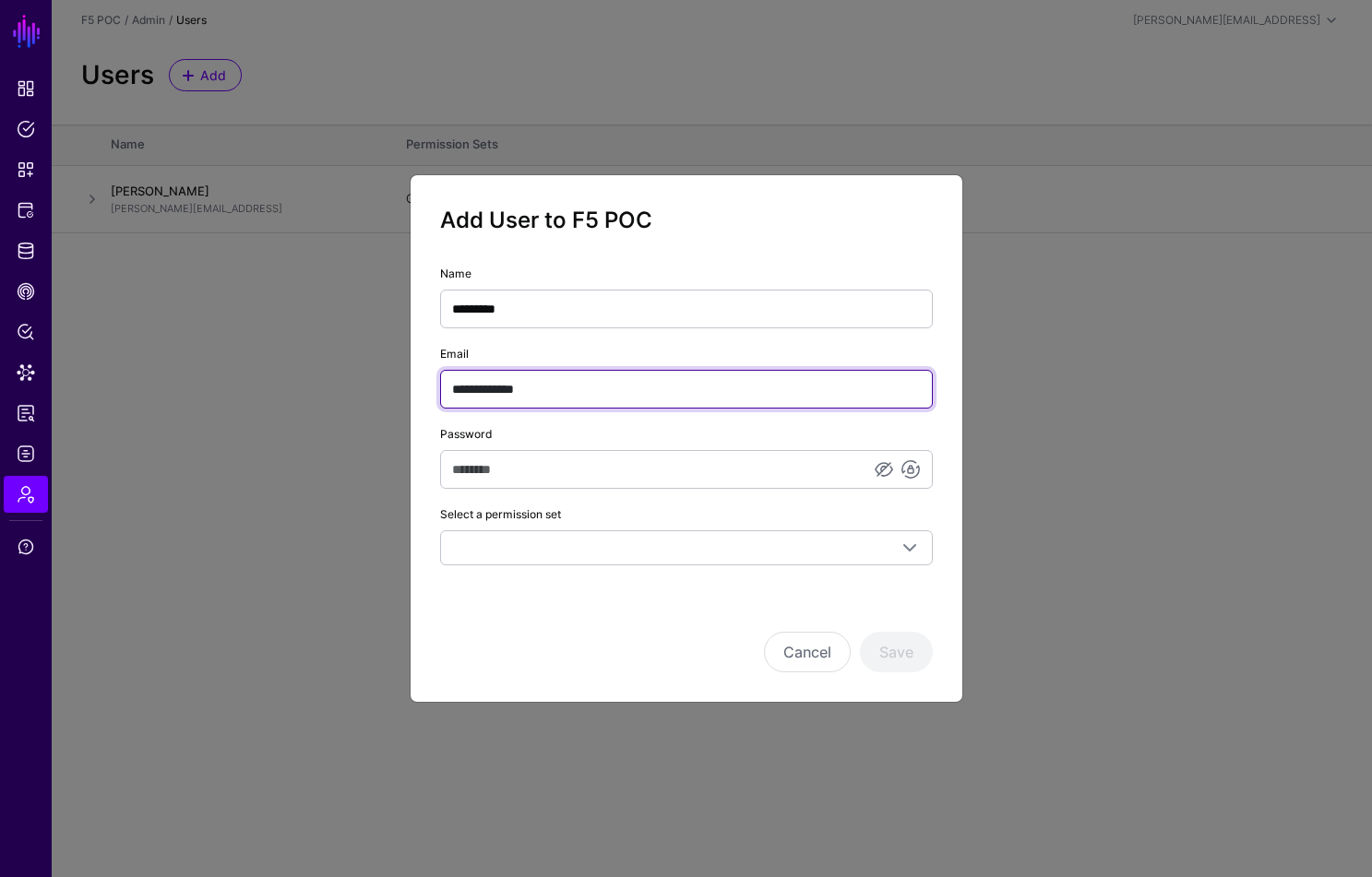 type on "**********" 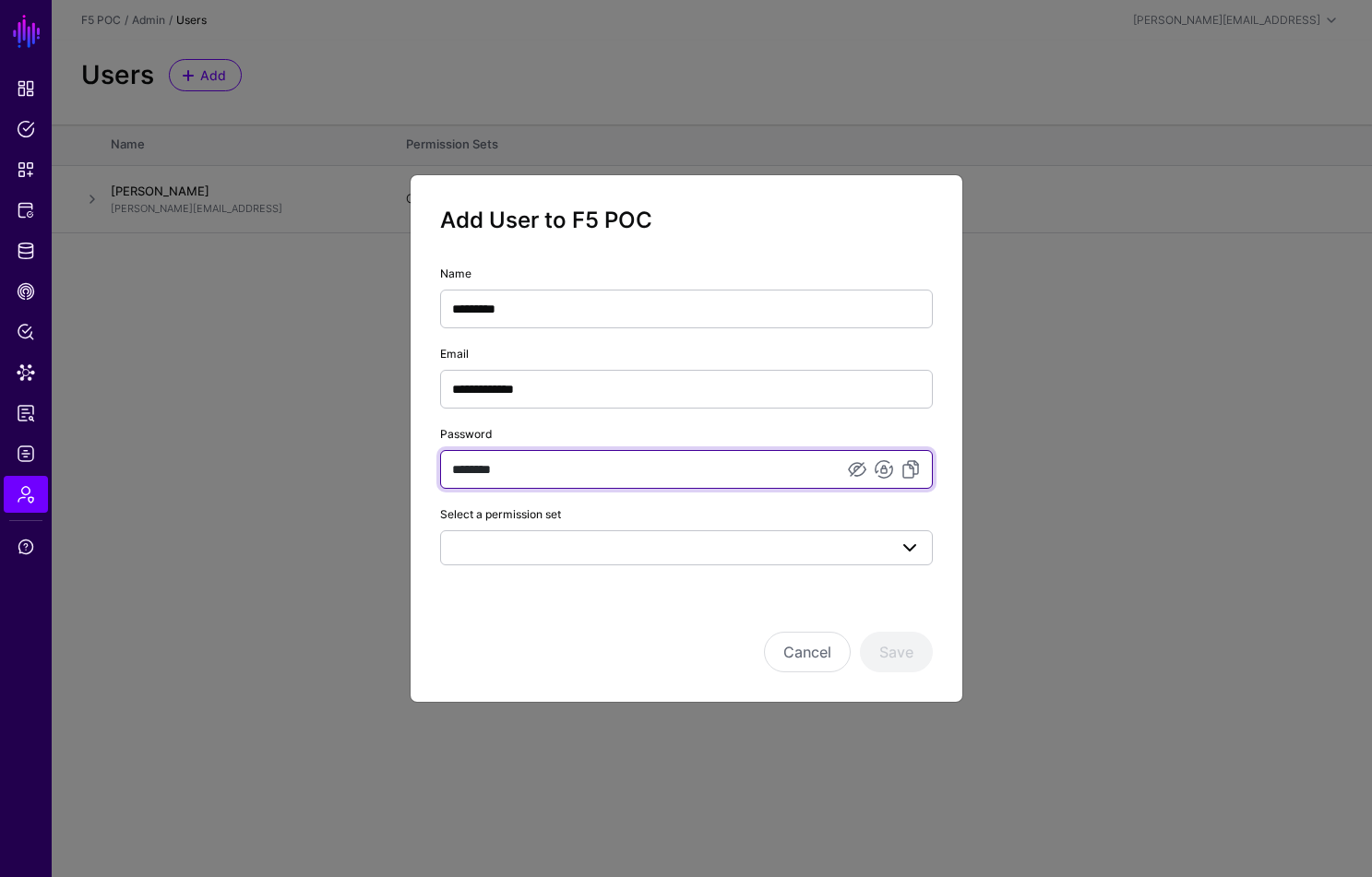 type on "********" 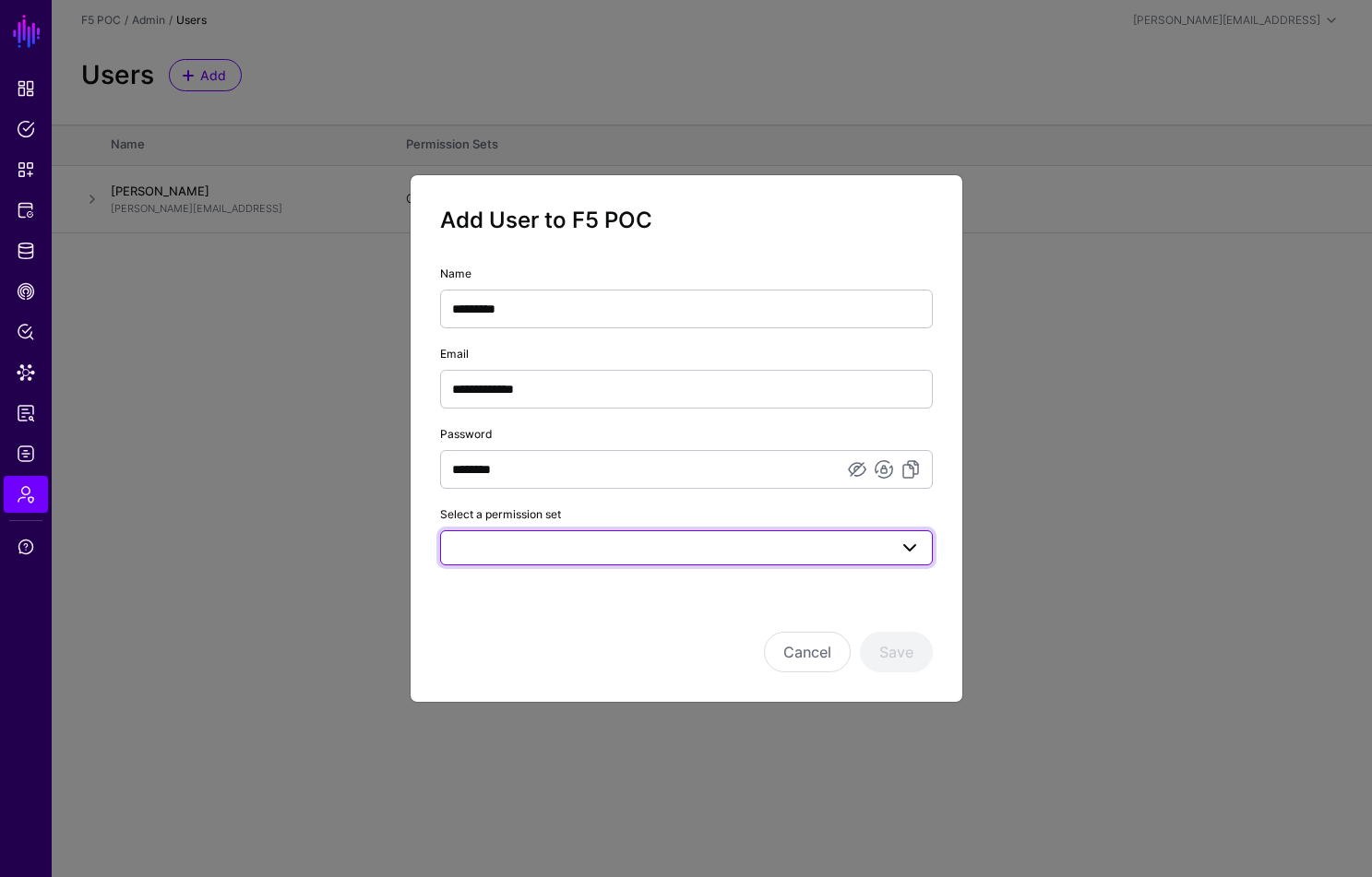 click at bounding box center (686, 548) 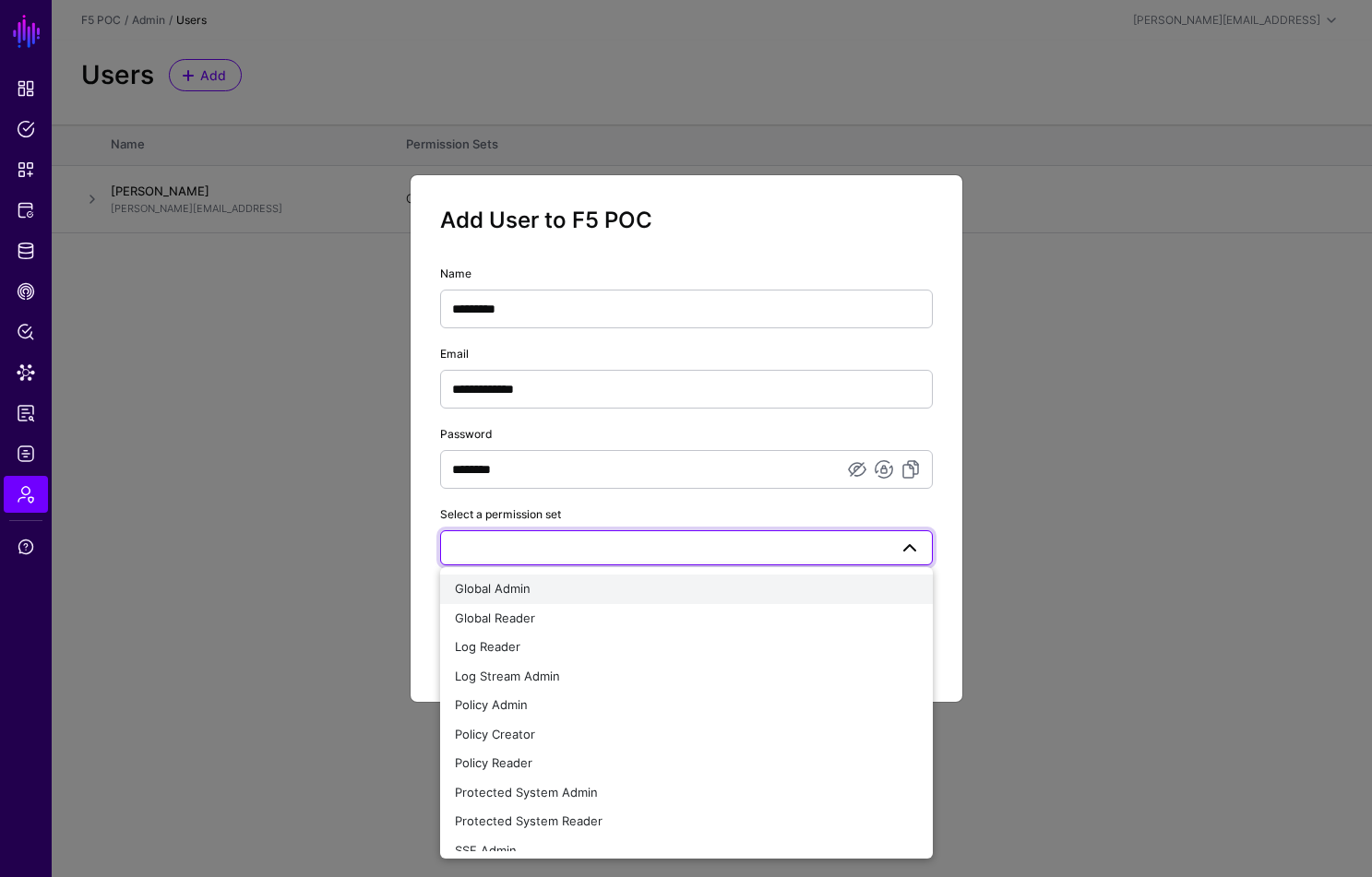 click on "Global Admin" 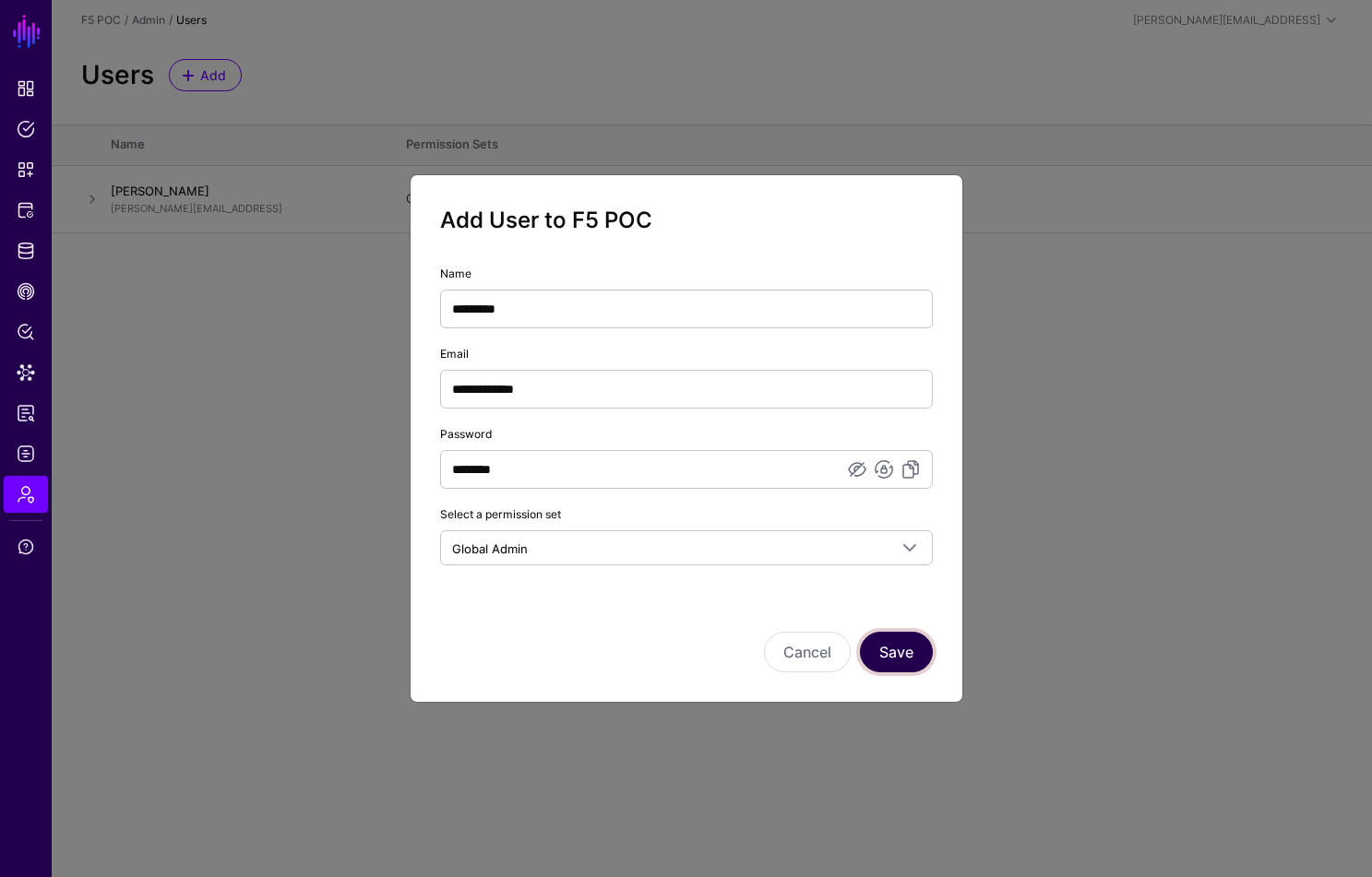 click on "Save" 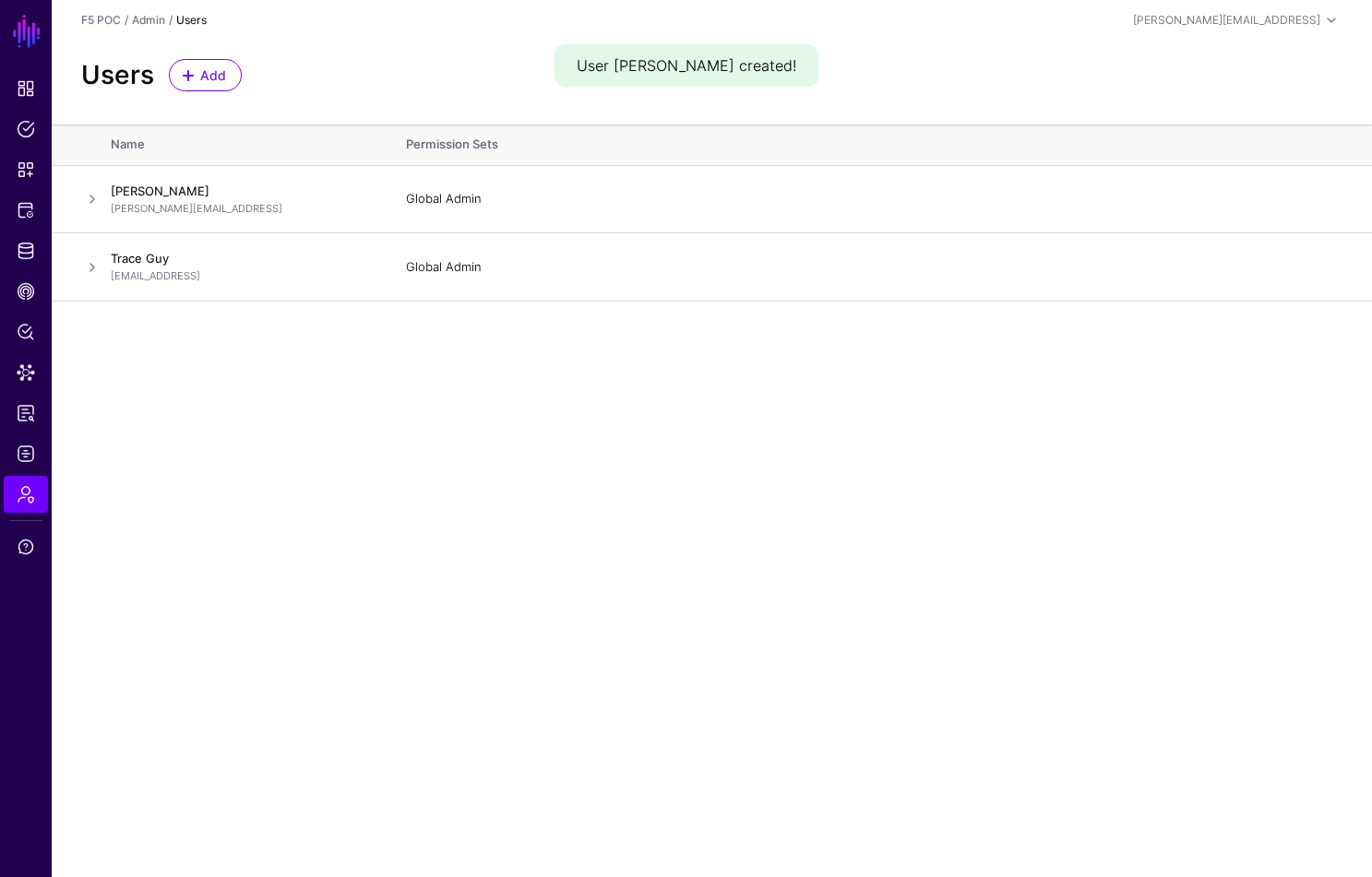 drag, startPoint x: 336, startPoint y: 430, endPoint x: 330, endPoint y: 380, distance: 50.35871 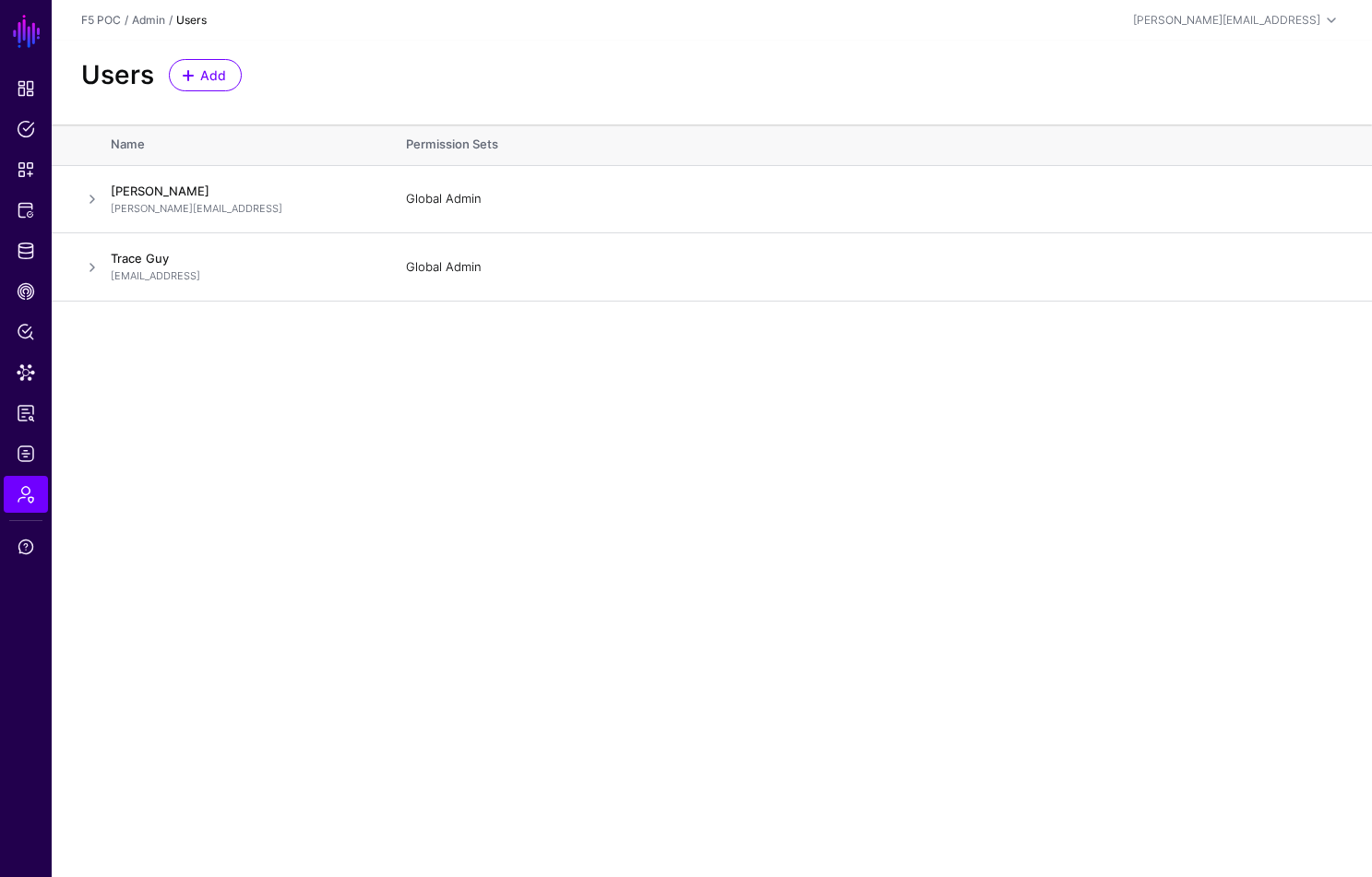 click on "SGNL Dashboard Policies Snippets Protected Systems Identity Data Fabric CAEP Hub Policy Lens Data Lens Reports Logs Admin Support  F5 POC  /  Admin  / Users  joe@sgnl.ai  Joe Welsh joe@sgnl.ai F5 POC Log out Users Add Name Permission Sets Joe Welsh joe@sgnl.ai  Global Admin    Edit User  Trace Guy trace@sgnl.ai  Global Admin    Delete User   Edit User" 